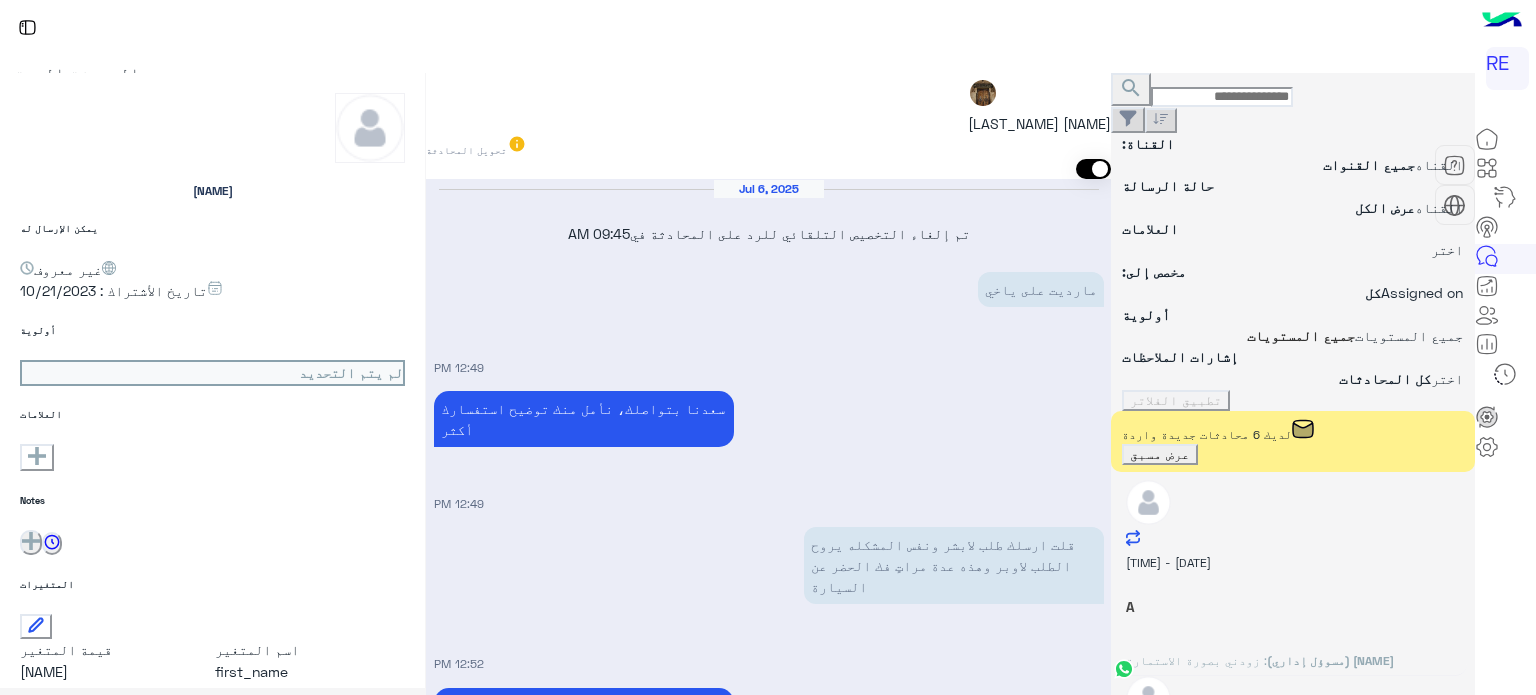 scroll, scrollTop: 0, scrollLeft: 0, axis: both 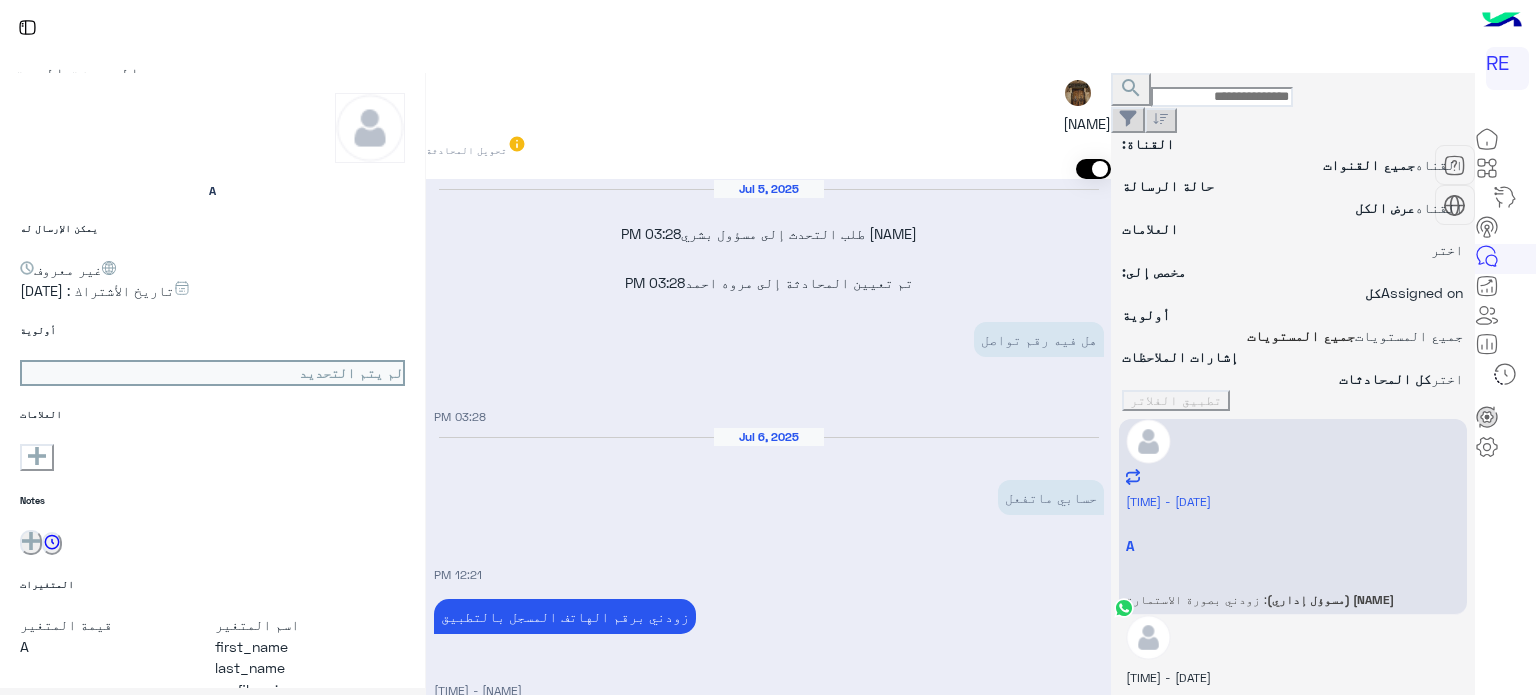 click at bounding box center [1222, 97] 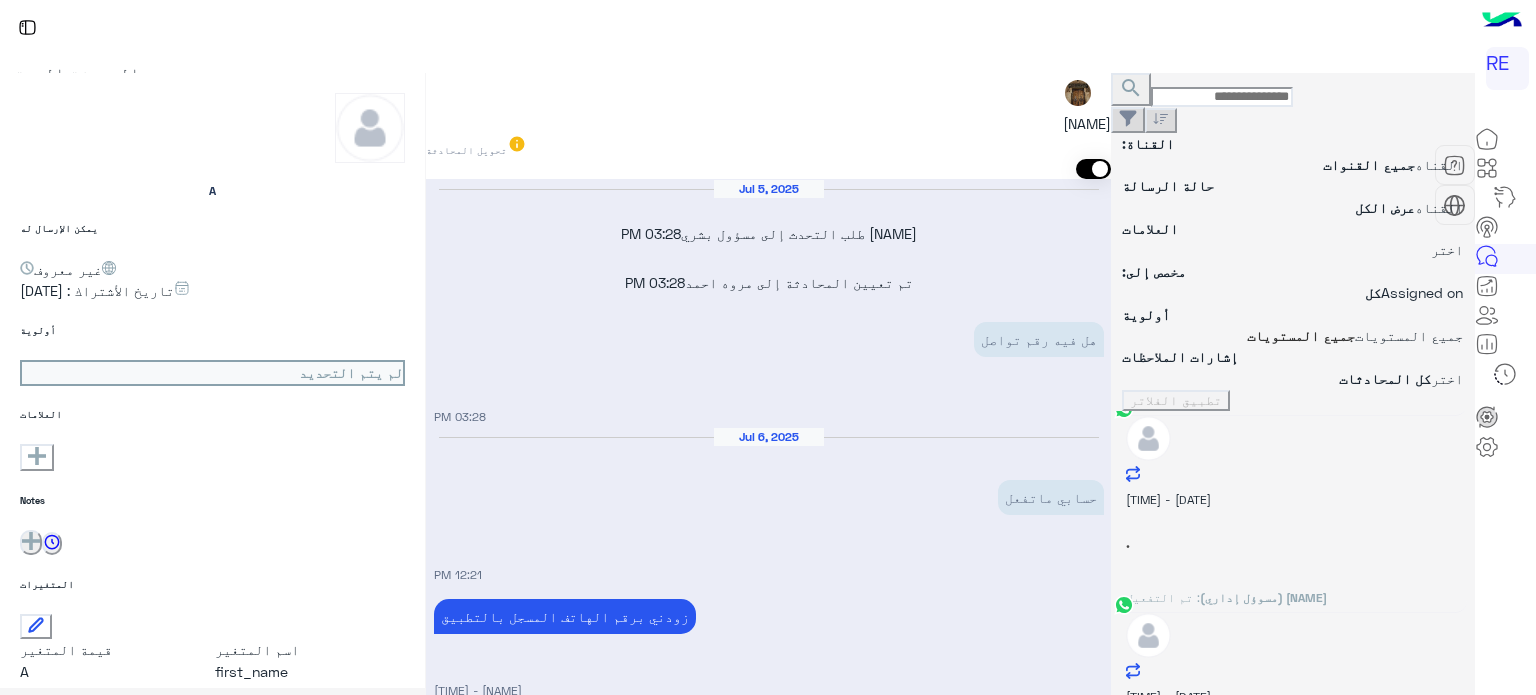 scroll, scrollTop: 474, scrollLeft: 0, axis: vertical 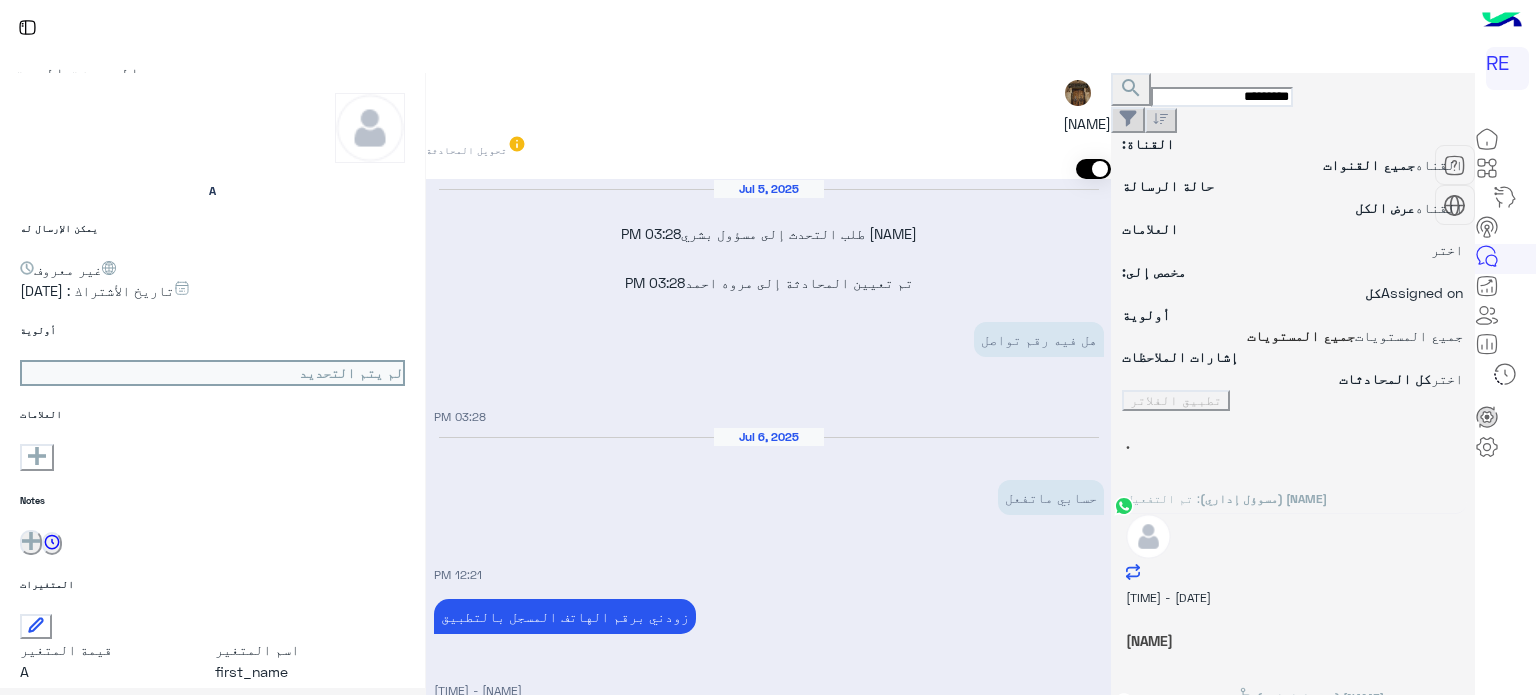 type on "*********" 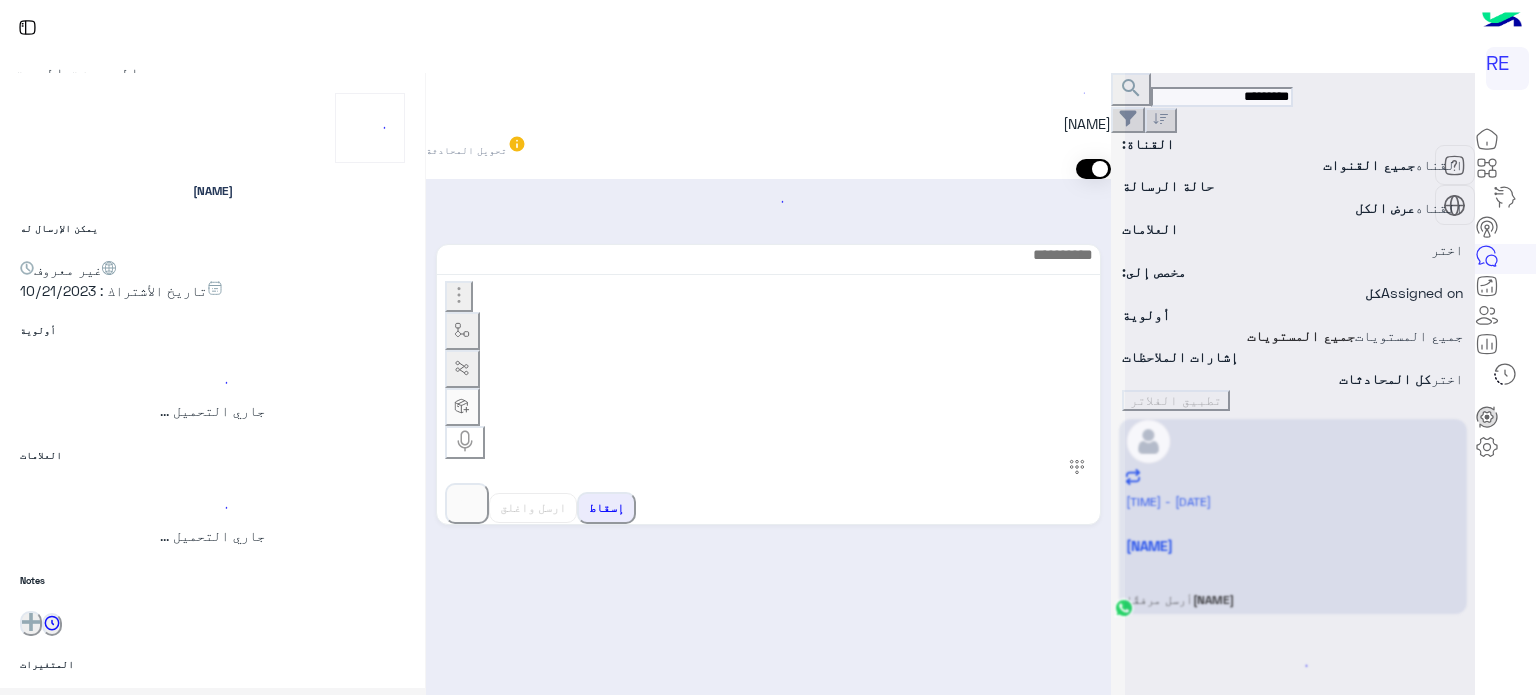scroll, scrollTop: 0, scrollLeft: 0, axis: both 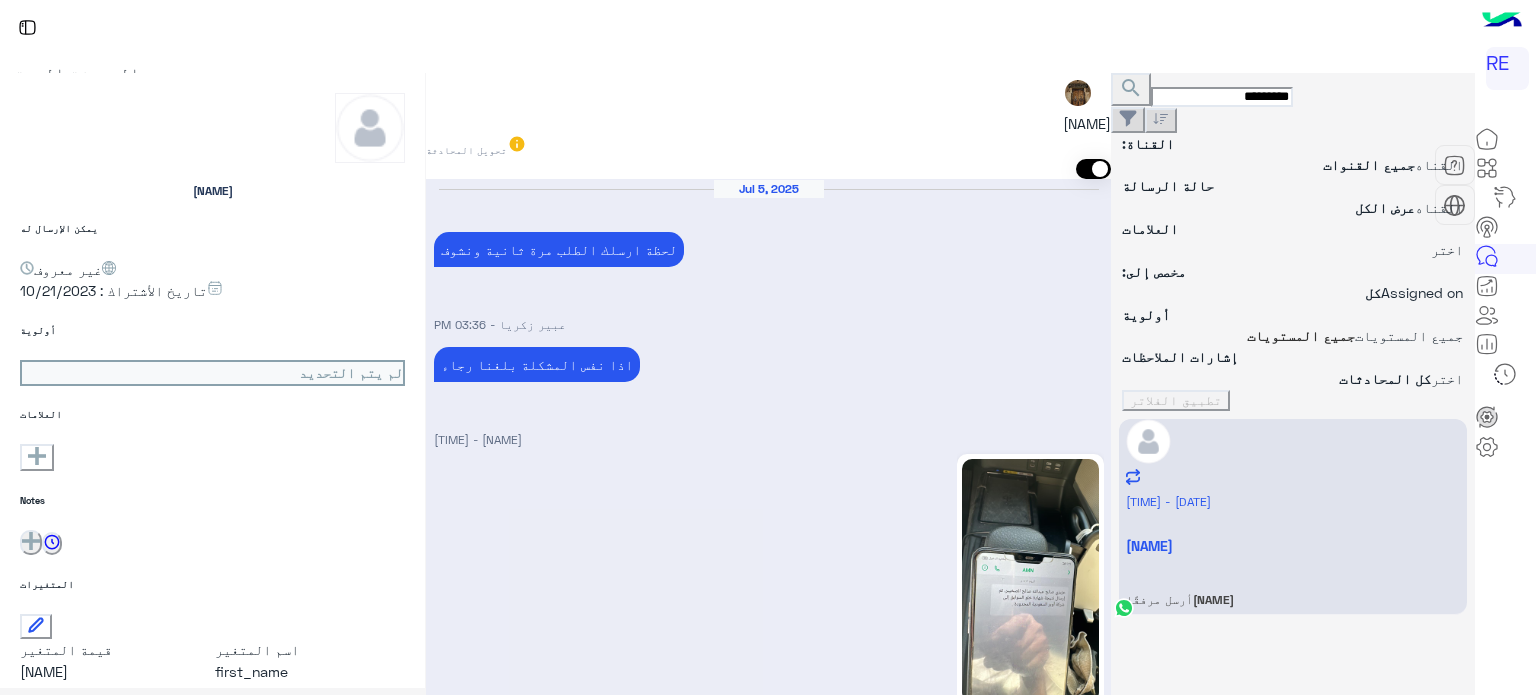 click at bounding box center (768, 3191) 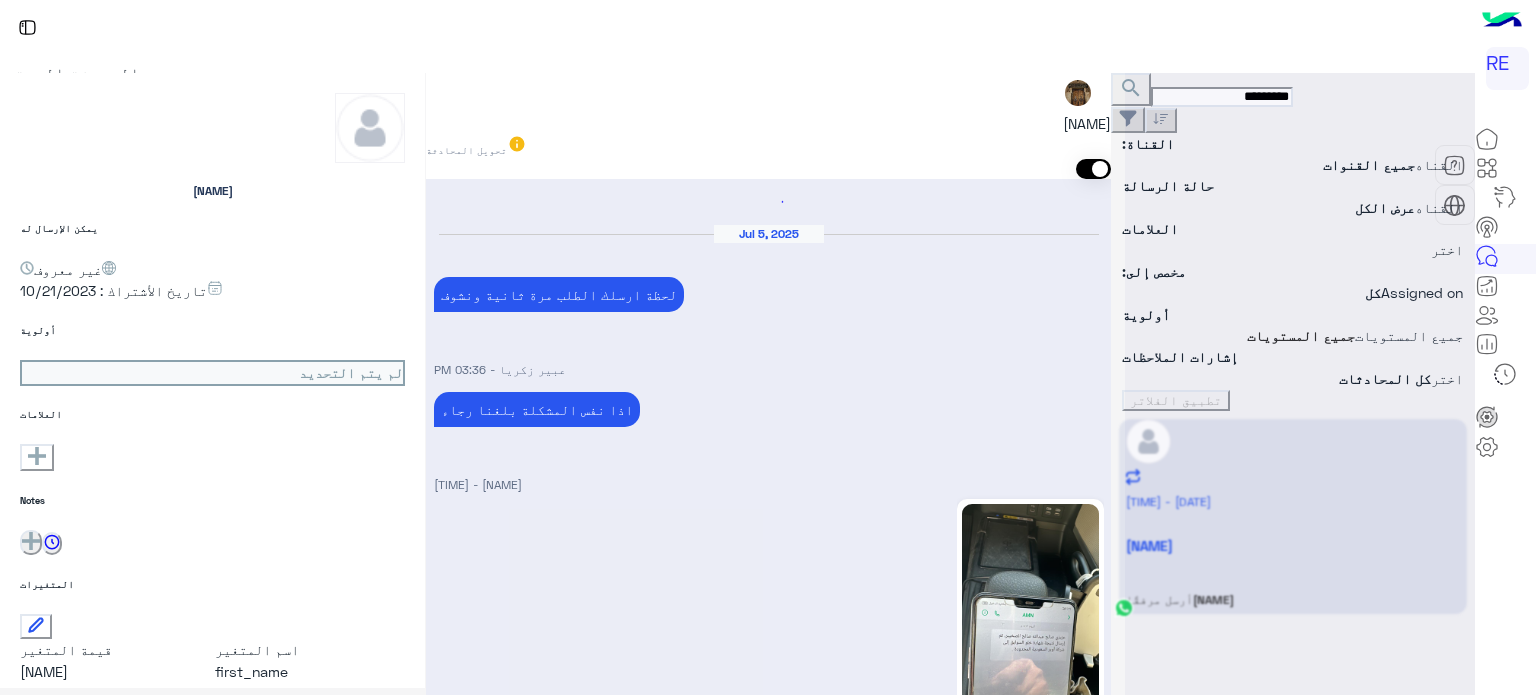 scroll, scrollTop: 1973, scrollLeft: 0, axis: vertical 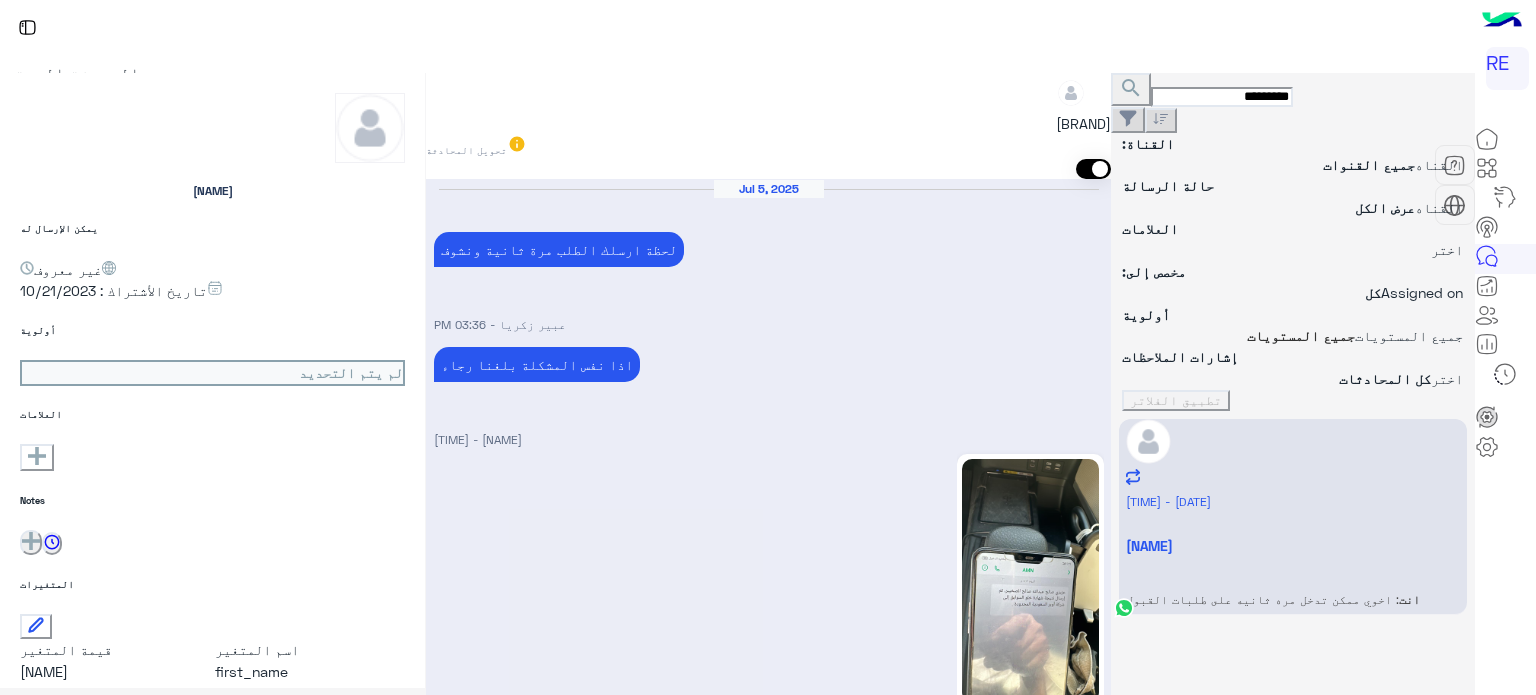 click on "[DATE] لحظة ارسلك الطلب مرة ثانية ونشوف [NAME] - [TIME] اذا نفس المشكلة بلغنا رجاء [NAME] - [TIME] [TIME] نفس المشكلة [TIME] [DATE] تم إلغاء التخصيص التلقائي للرد على المحادثة في [TIME] مارديت على ياخي [TIME] سعدنا بتواصلك، نأمل منك توضيح استفسارك أكثر [TIME] قلت ارسلك طلب لابشر ونفس المشكله يروح الطلب لاوبر وهذه عدة مراتٍ فك الحضر عن السيارة [TIME] تم إعادة توجيه المحادثة. للعودة إلي الرد الالي، أنقر الزر الموجود بالأسفل عودة الى البوت [TIME] [NAME] طلب التحدث إلى مسؤول بشري [TIME] Your browser does not support the audio tag. [TIME] [NAME] - [TIME] [TIME] [TIME]" at bounding box center (768, 1737) 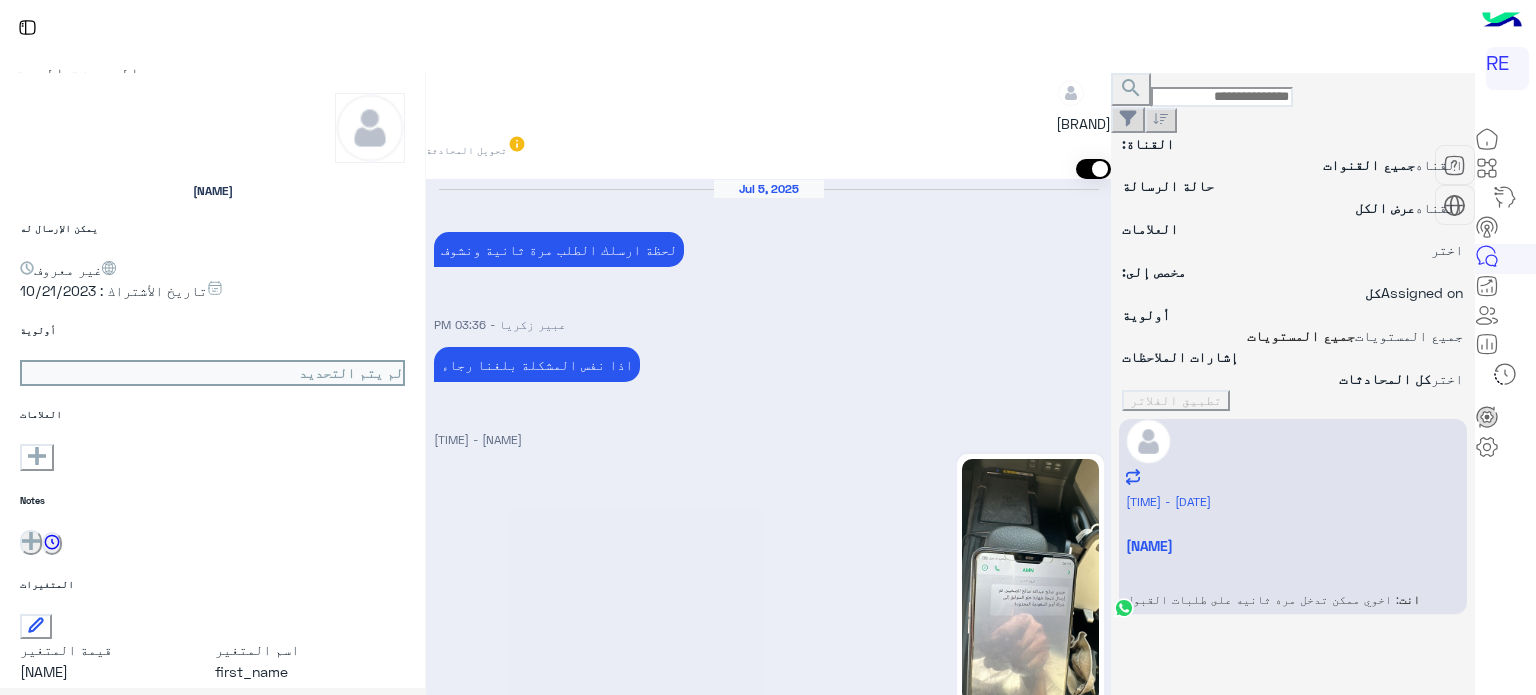 type 